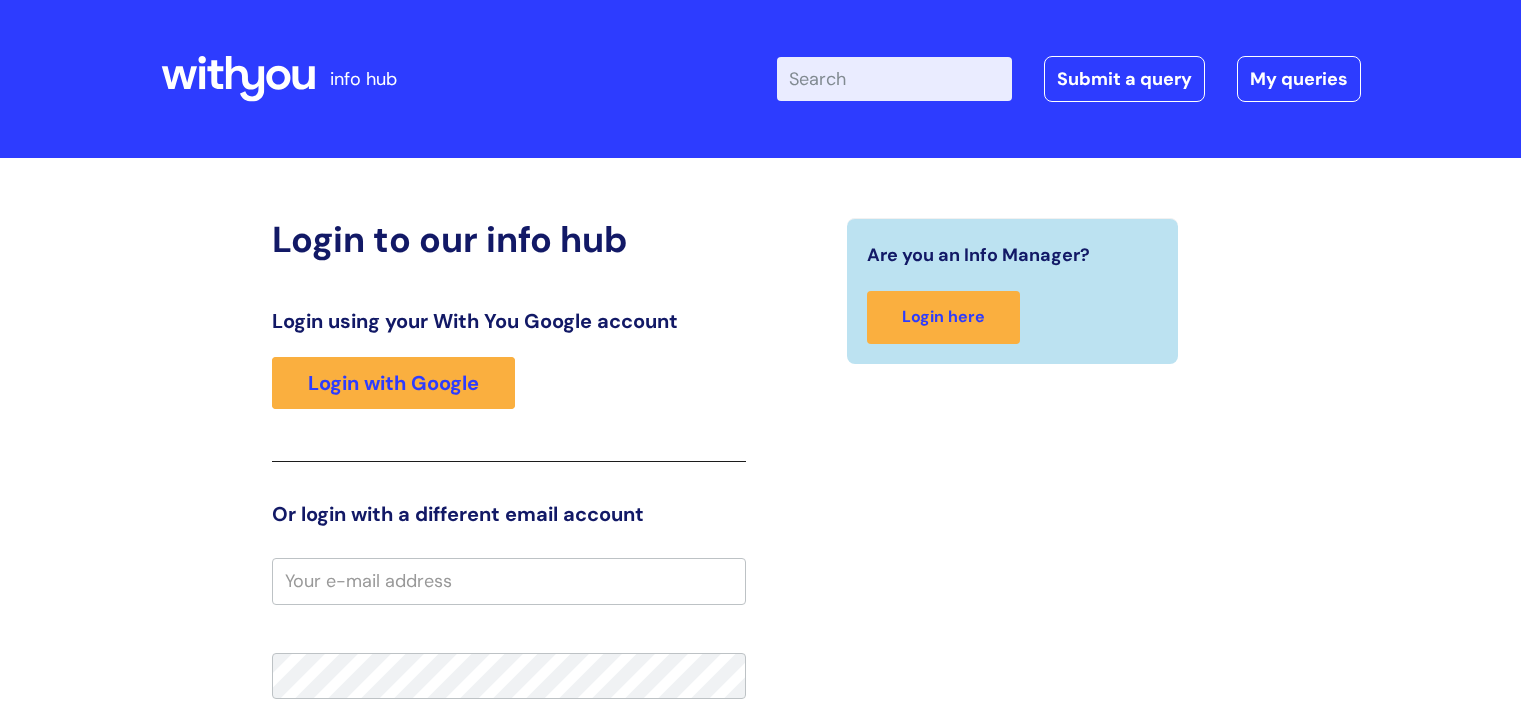 scroll, scrollTop: 0, scrollLeft: 0, axis: both 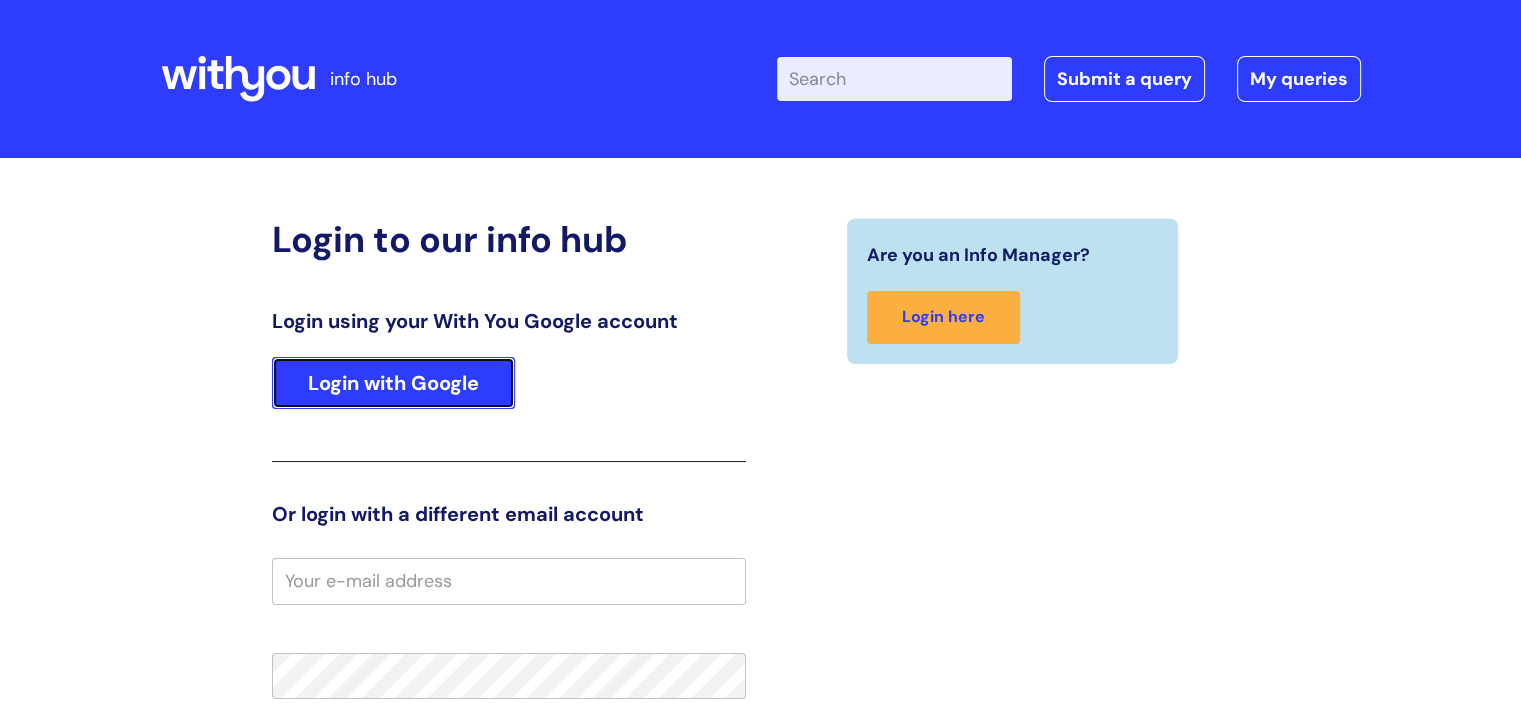 click on "Login with Google" at bounding box center [393, 383] 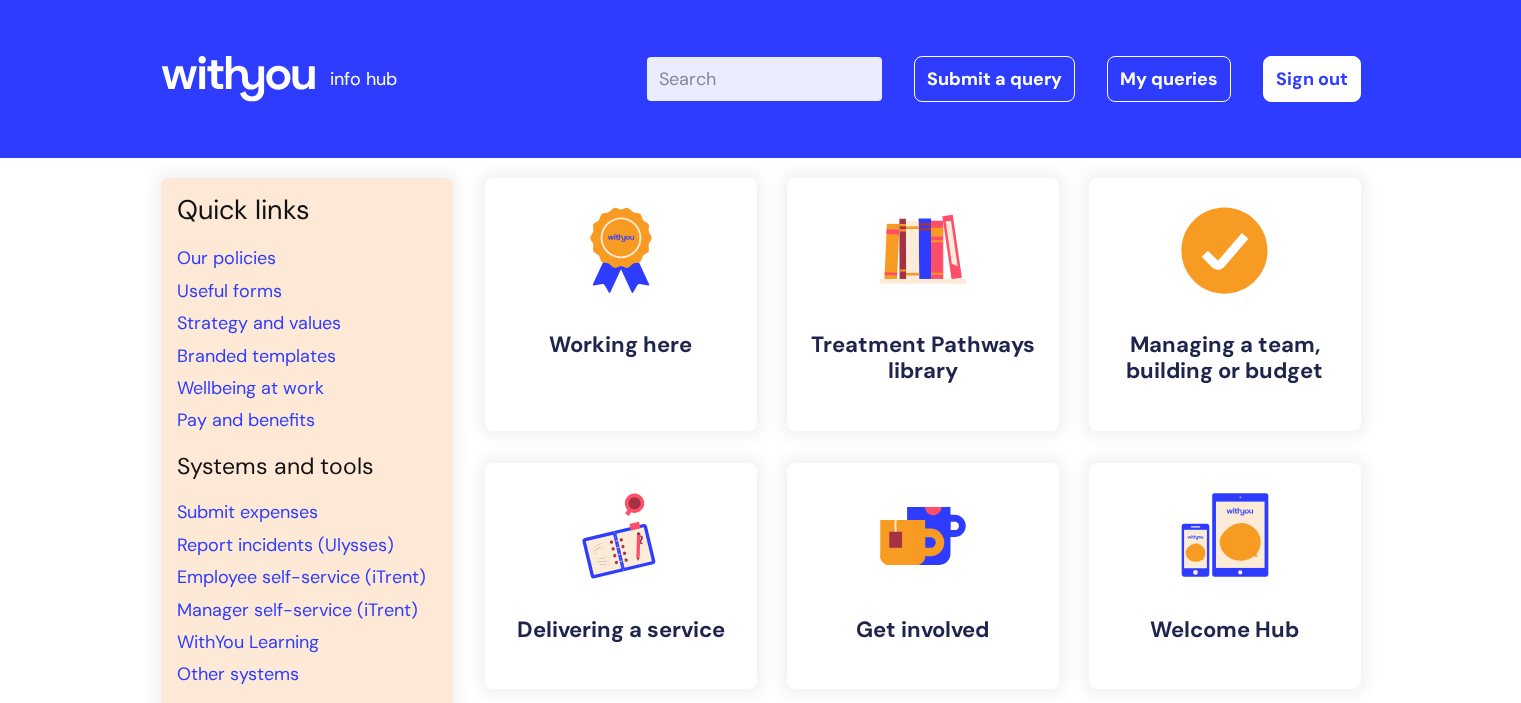 scroll, scrollTop: 0, scrollLeft: 0, axis: both 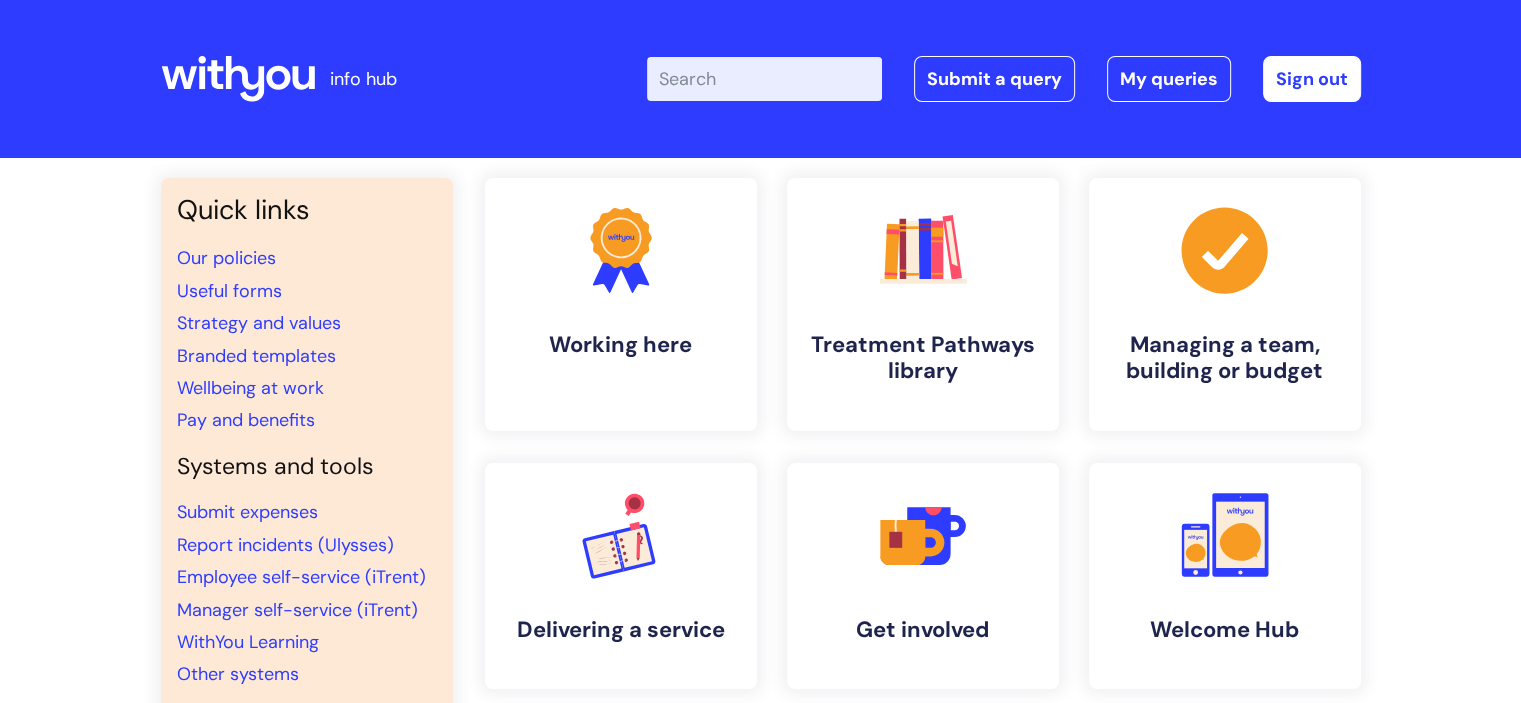 click on "Enter your search term here..." at bounding box center (764, 79) 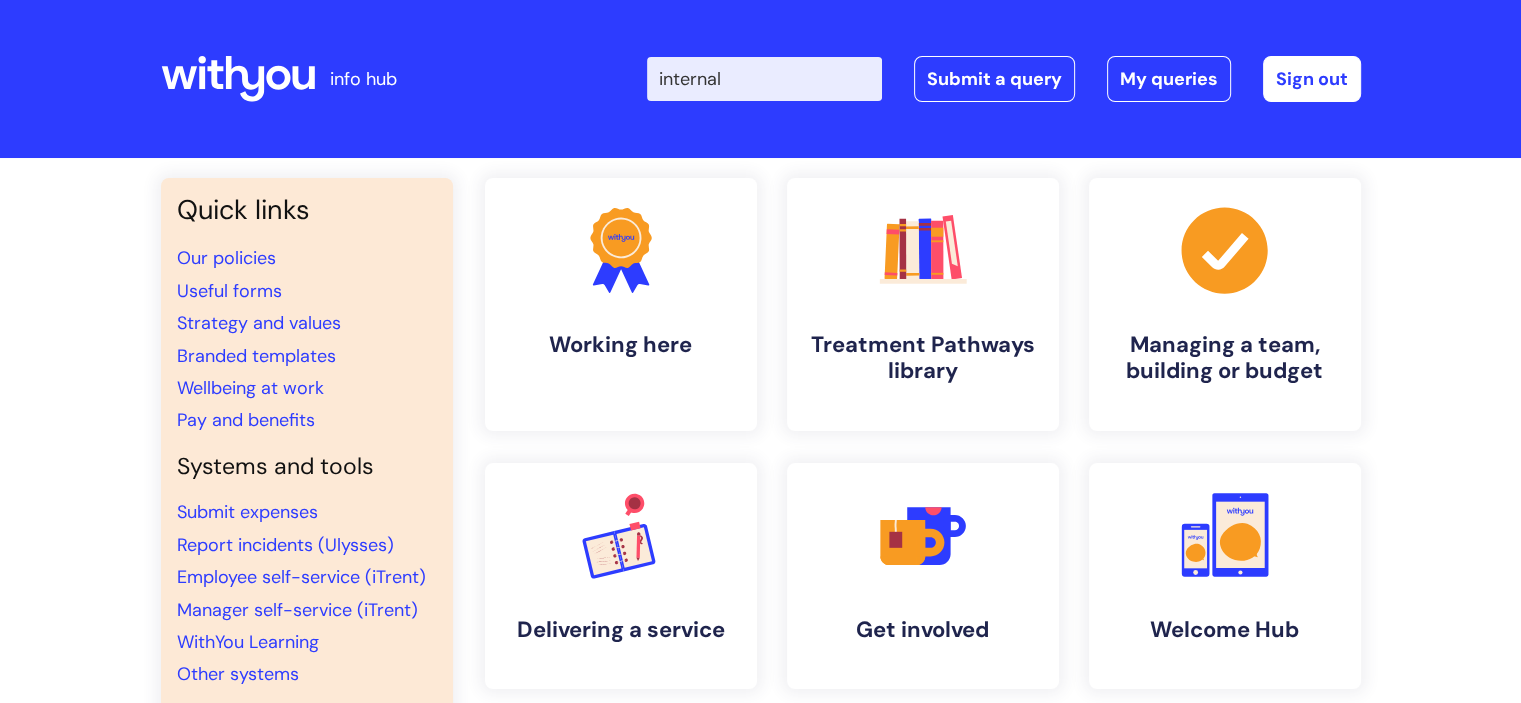 type on "internal" 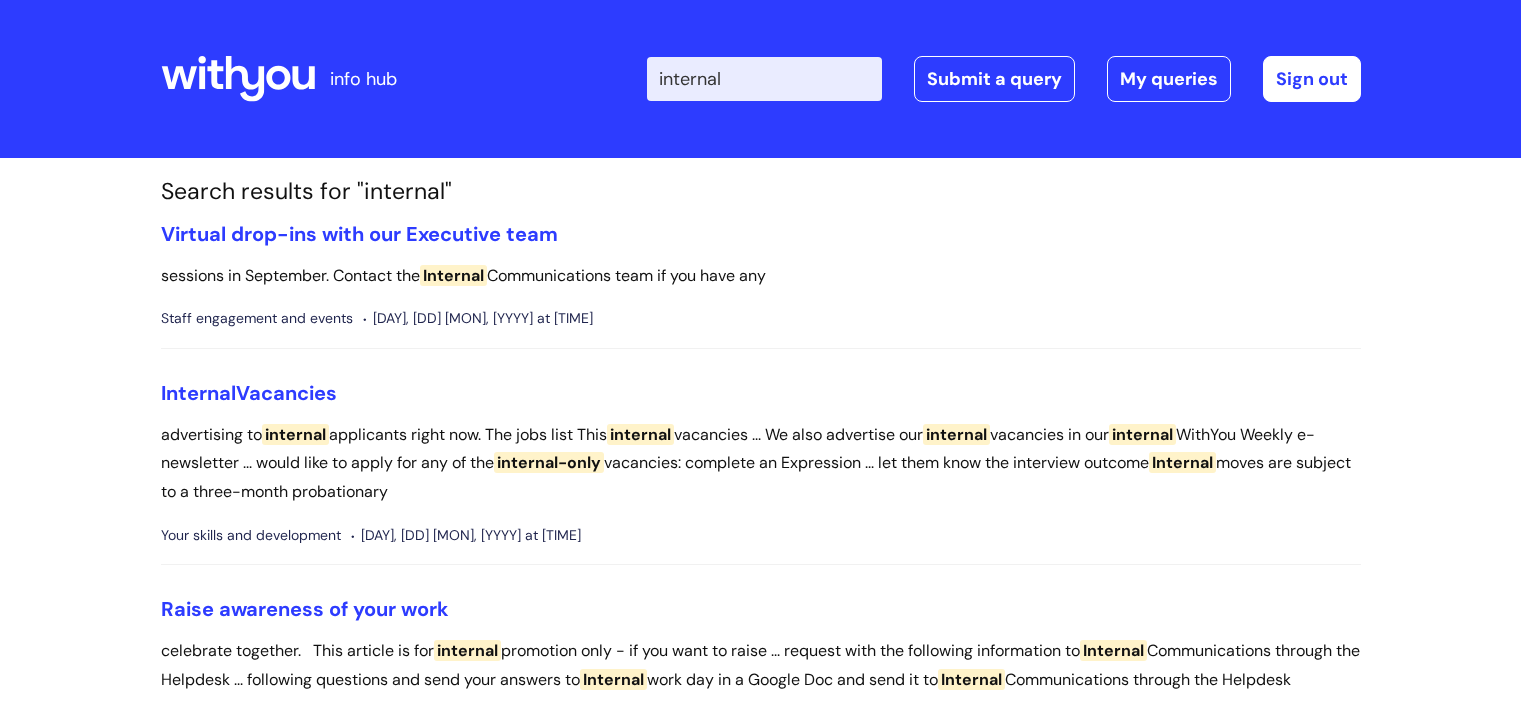 scroll, scrollTop: 0, scrollLeft: 0, axis: both 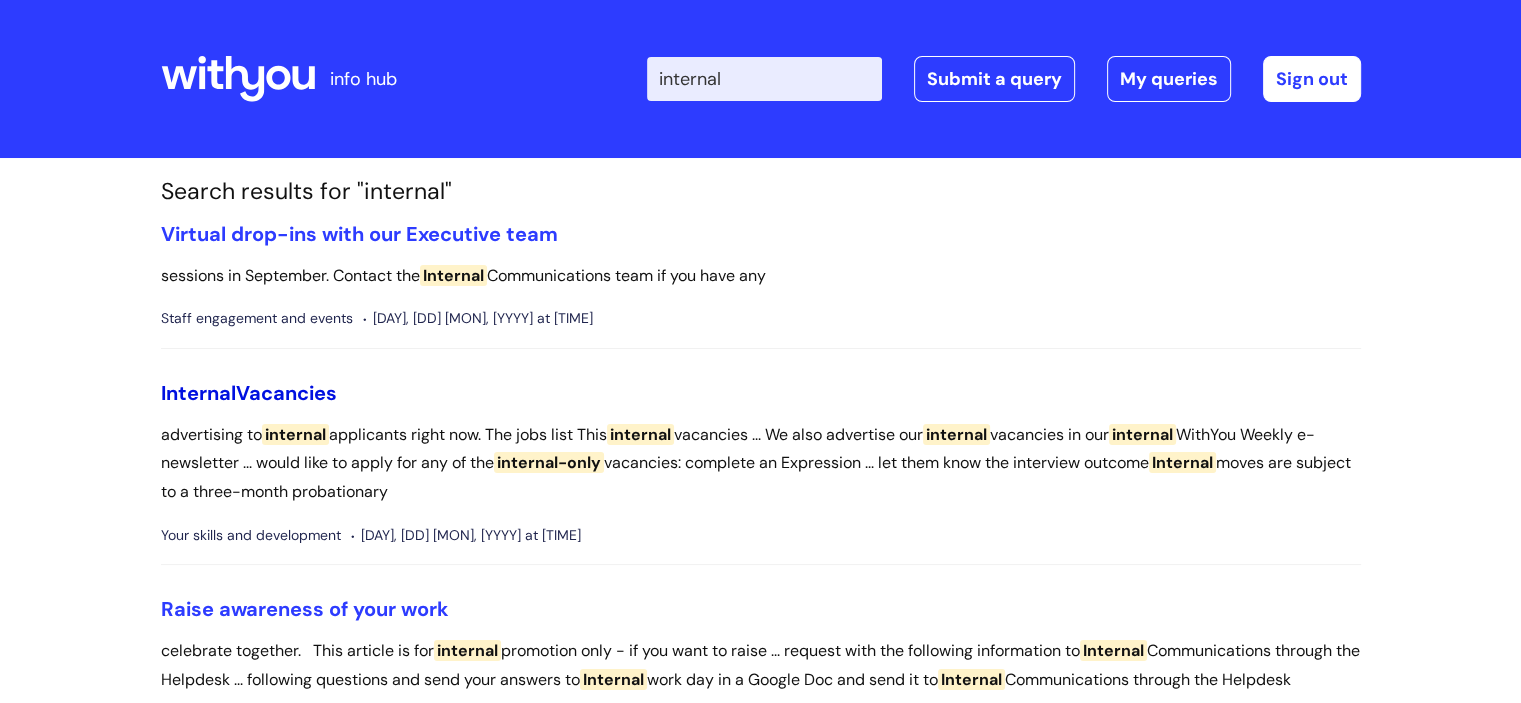 click on "Internal  Vacancies" at bounding box center (249, 393) 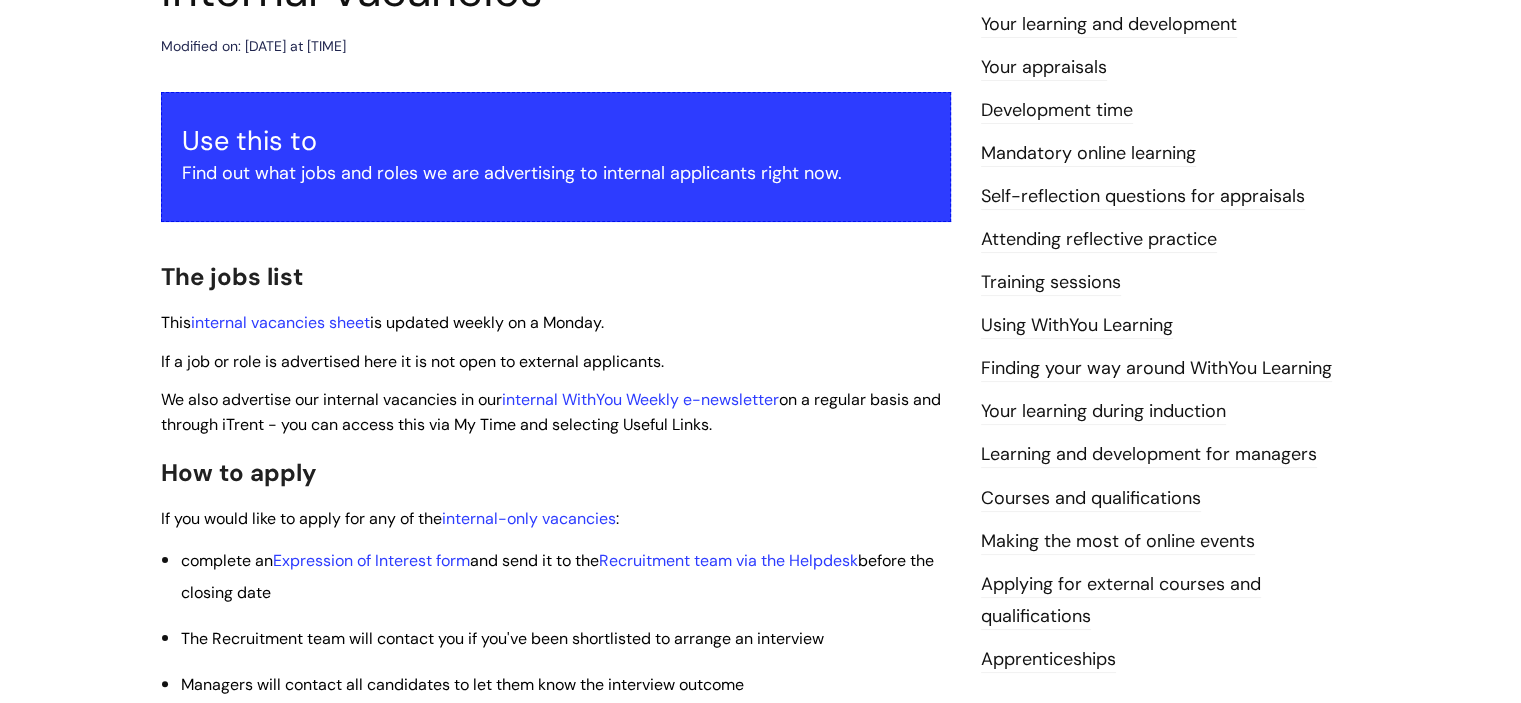 scroll, scrollTop: 300, scrollLeft: 0, axis: vertical 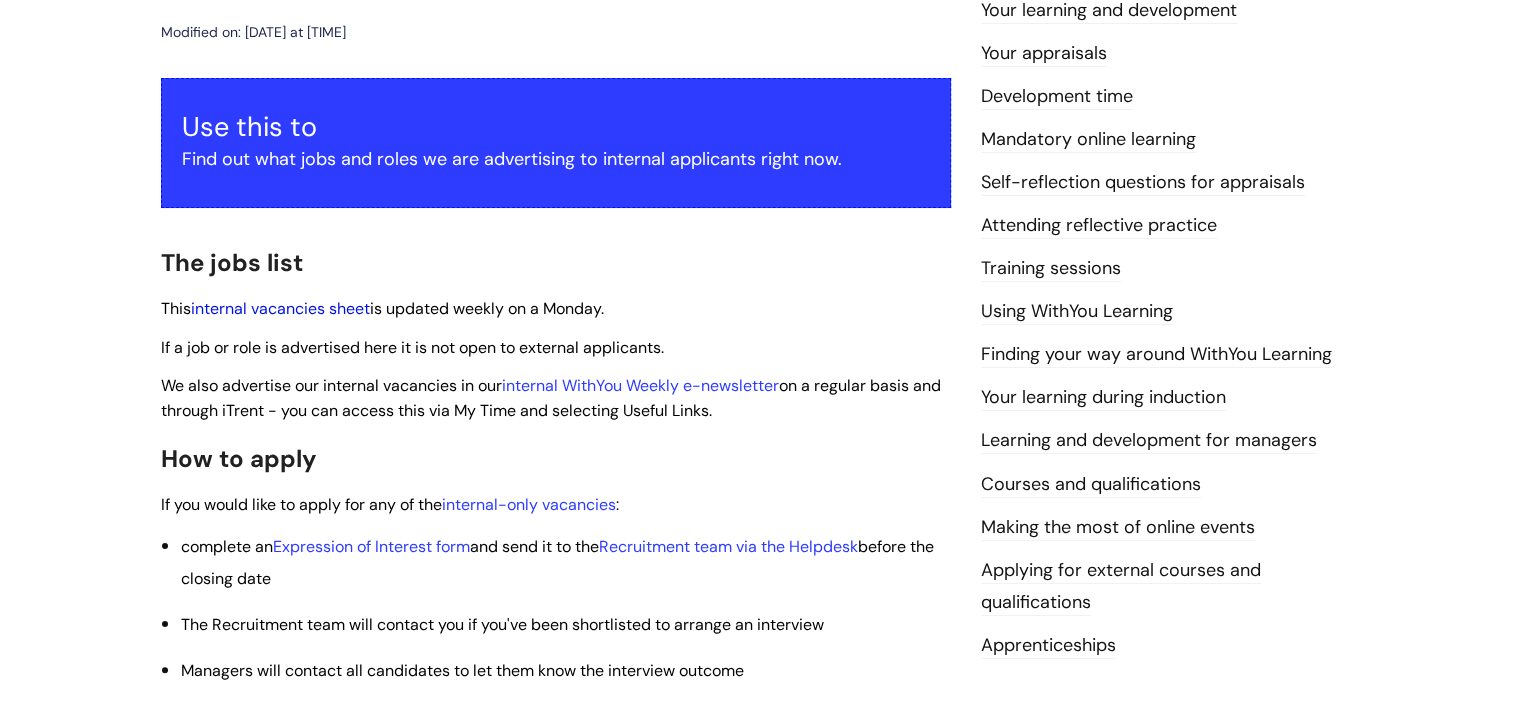 click on "internal vacancies sheet" at bounding box center (280, 308) 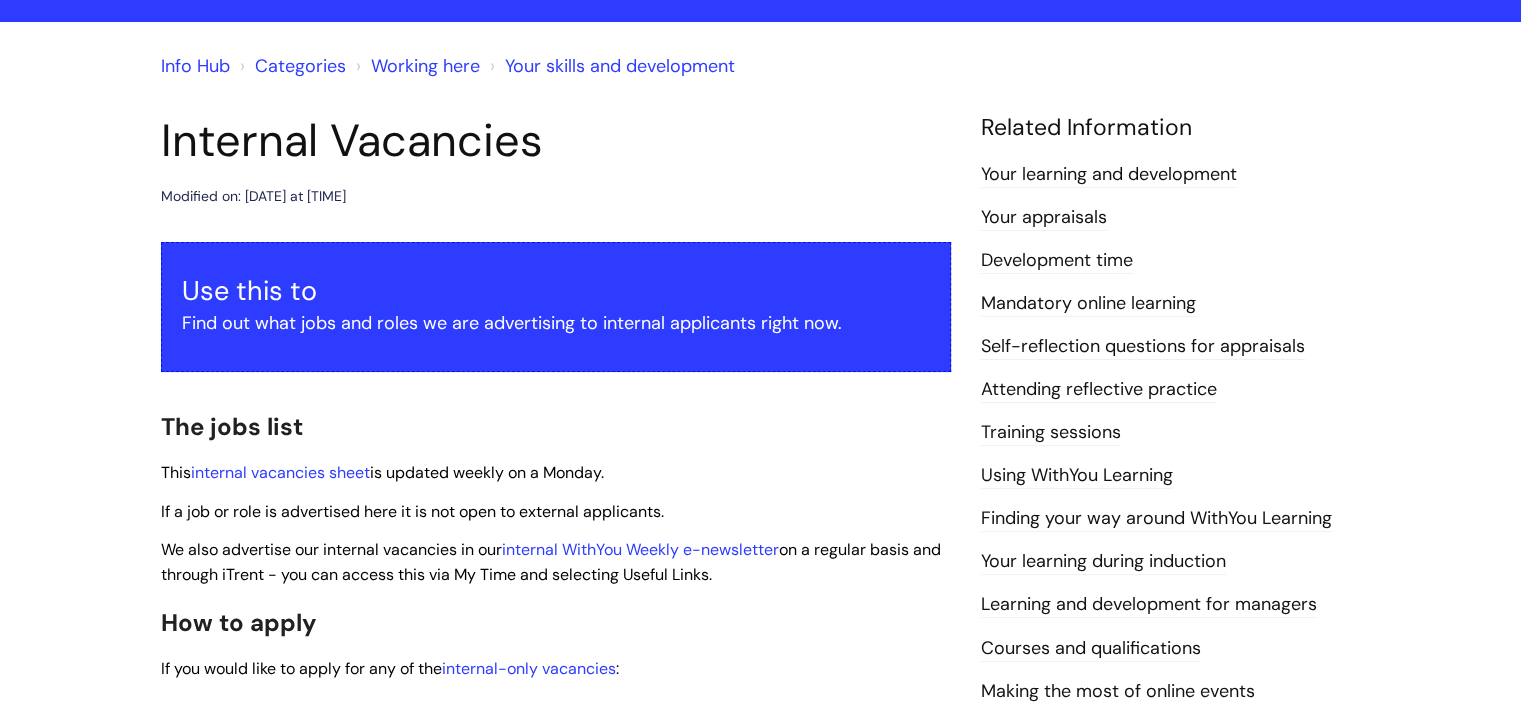 scroll, scrollTop: 0, scrollLeft: 0, axis: both 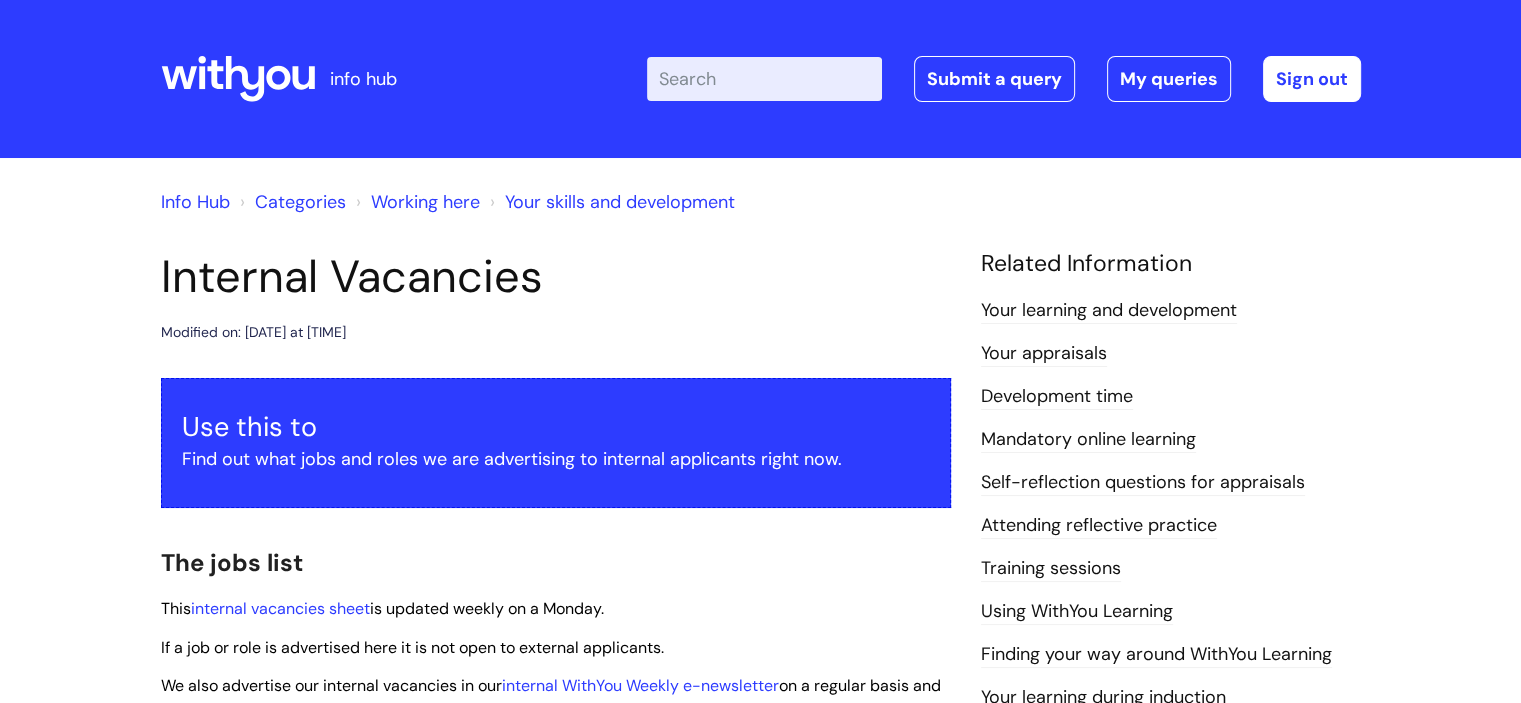 click on "Enter your search term here..." at bounding box center [764, 79] 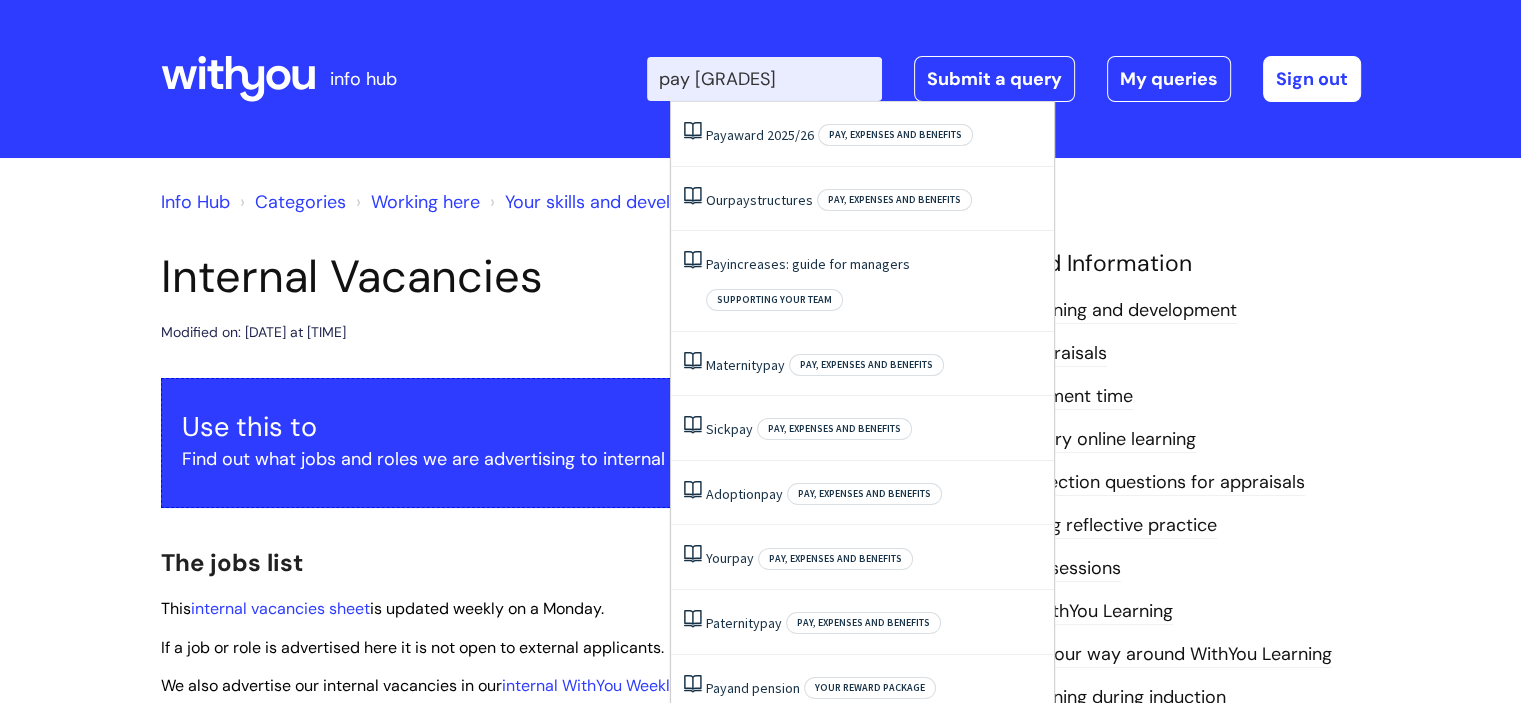 type on "pay grades" 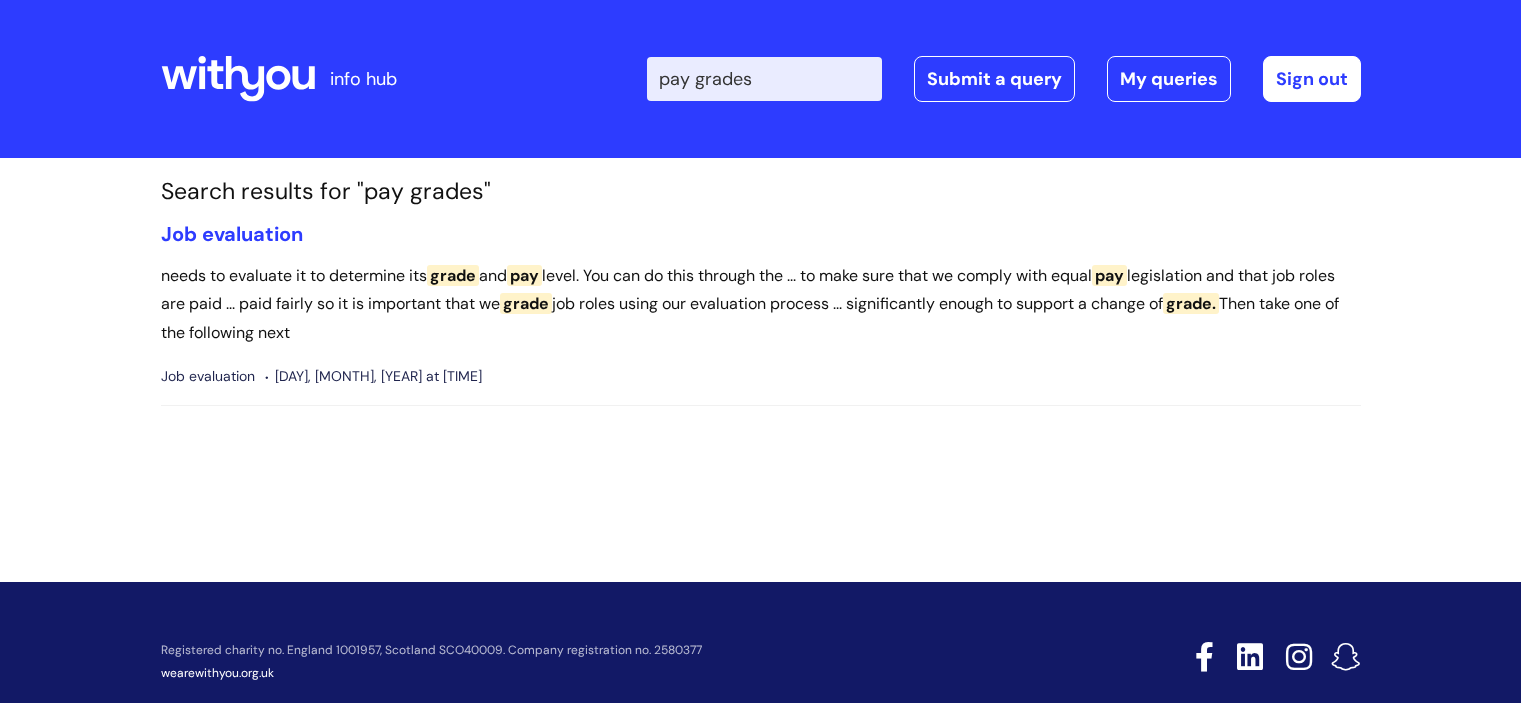 scroll, scrollTop: 0, scrollLeft: 0, axis: both 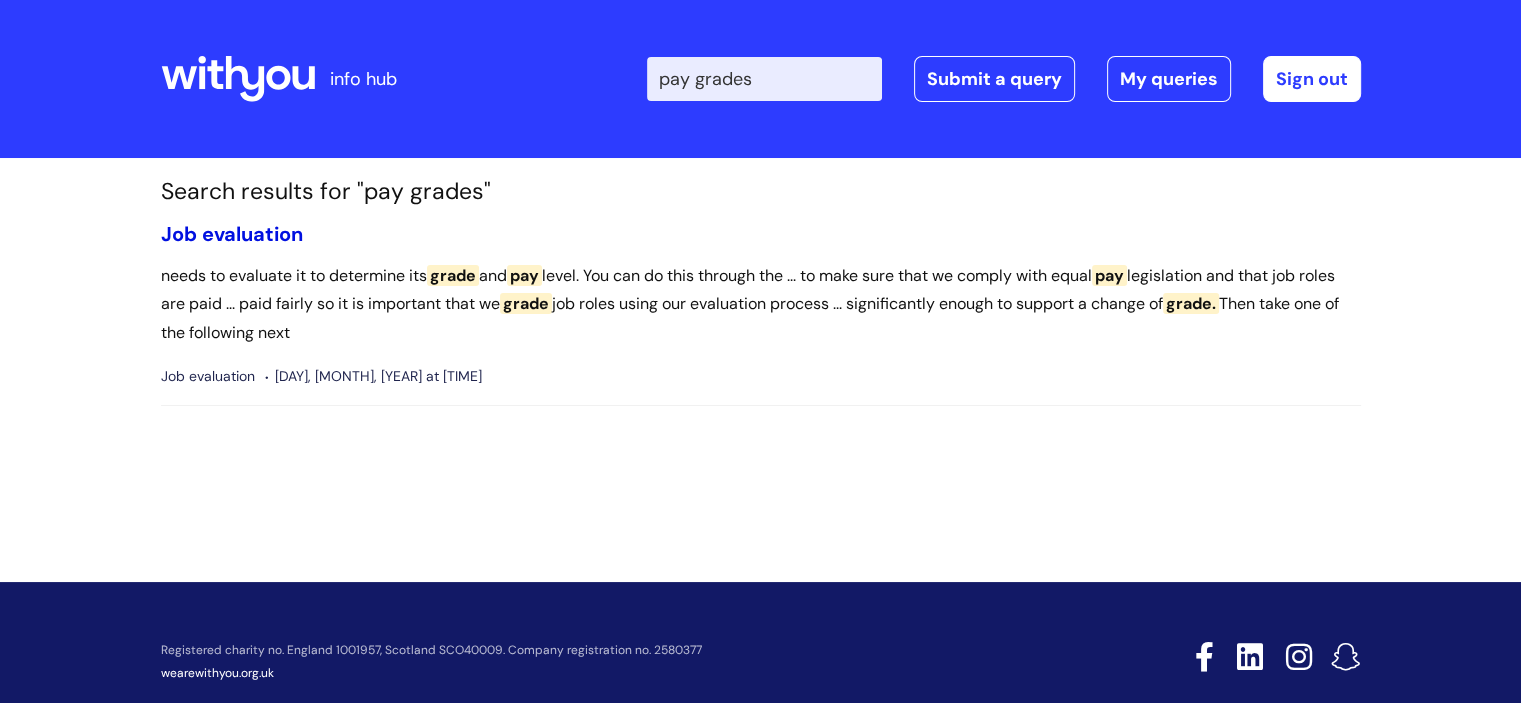 click on "Job evaluation" at bounding box center [232, 234] 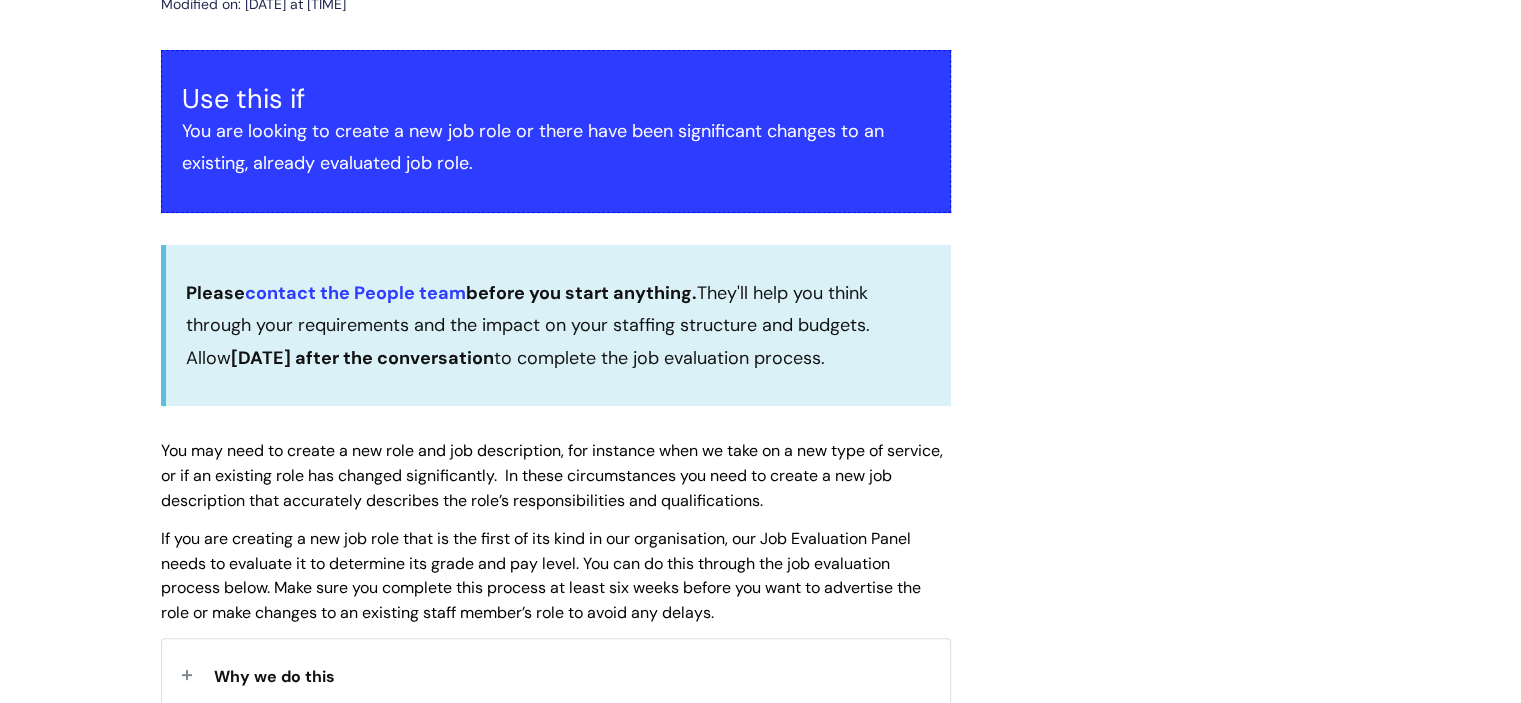 scroll, scrollTop: 0, scrollLeft: 0, axis: both 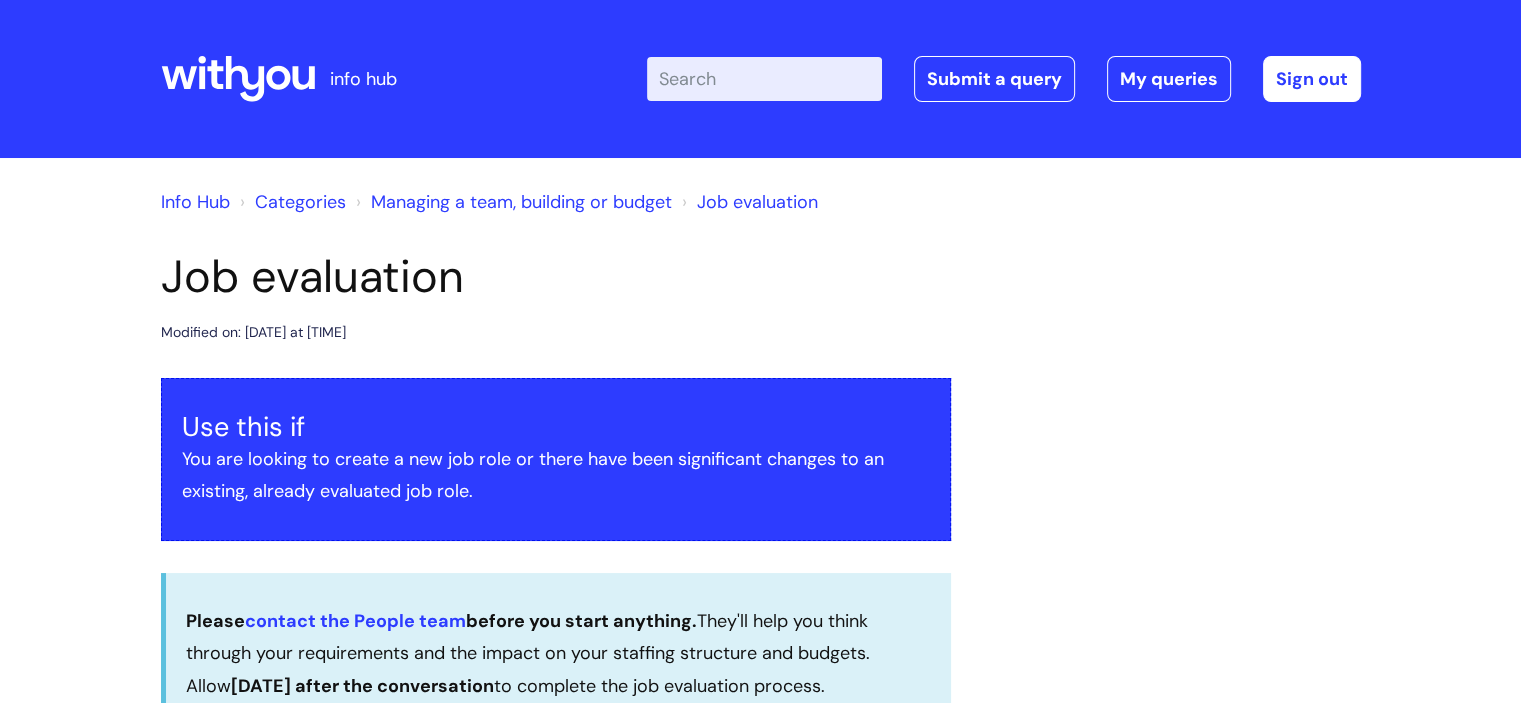 click on "Enter your search term here..." at bounding box center [764, 79] 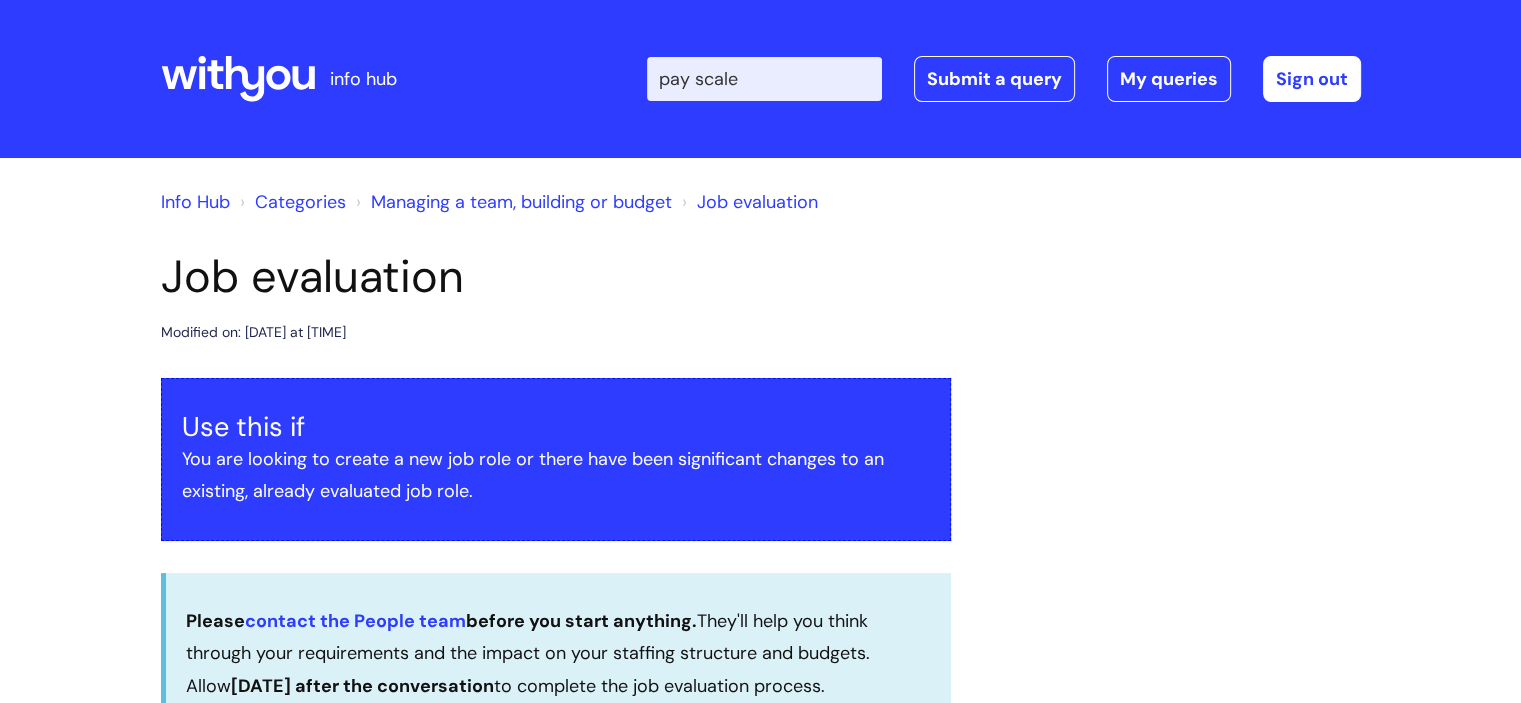 type on "pay scale" 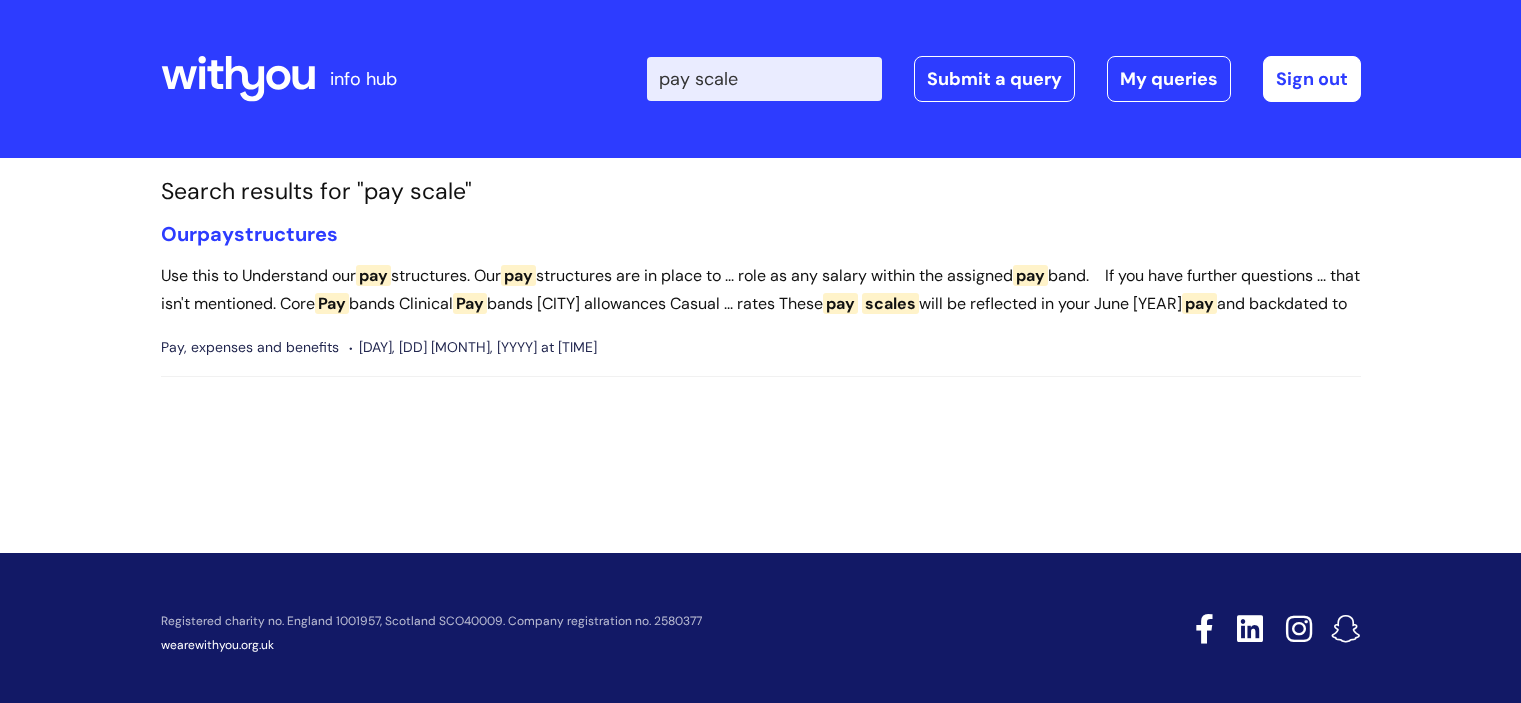 scroll, scrollTop: 0, scrollLeft: 0, axis: both 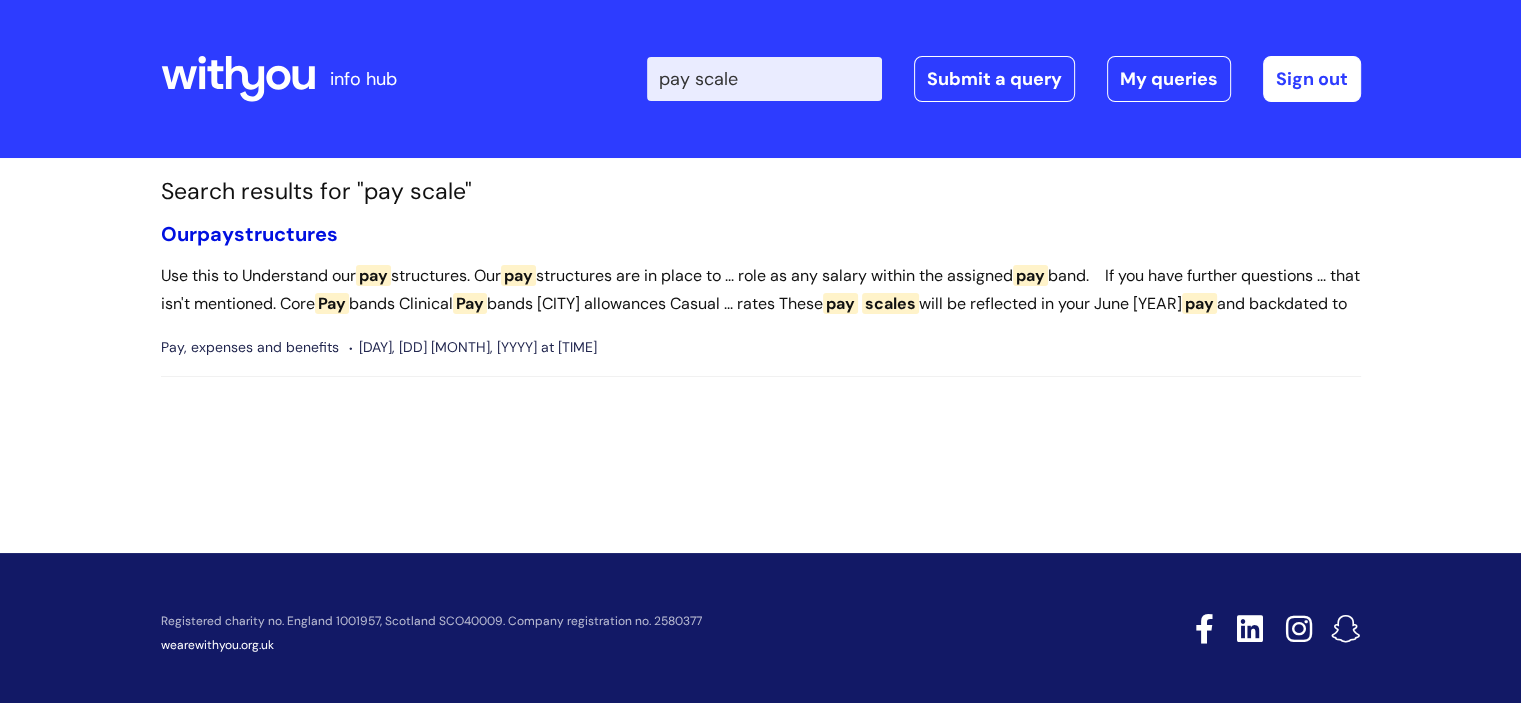 click on "pay" at bounding box center [215, 234] 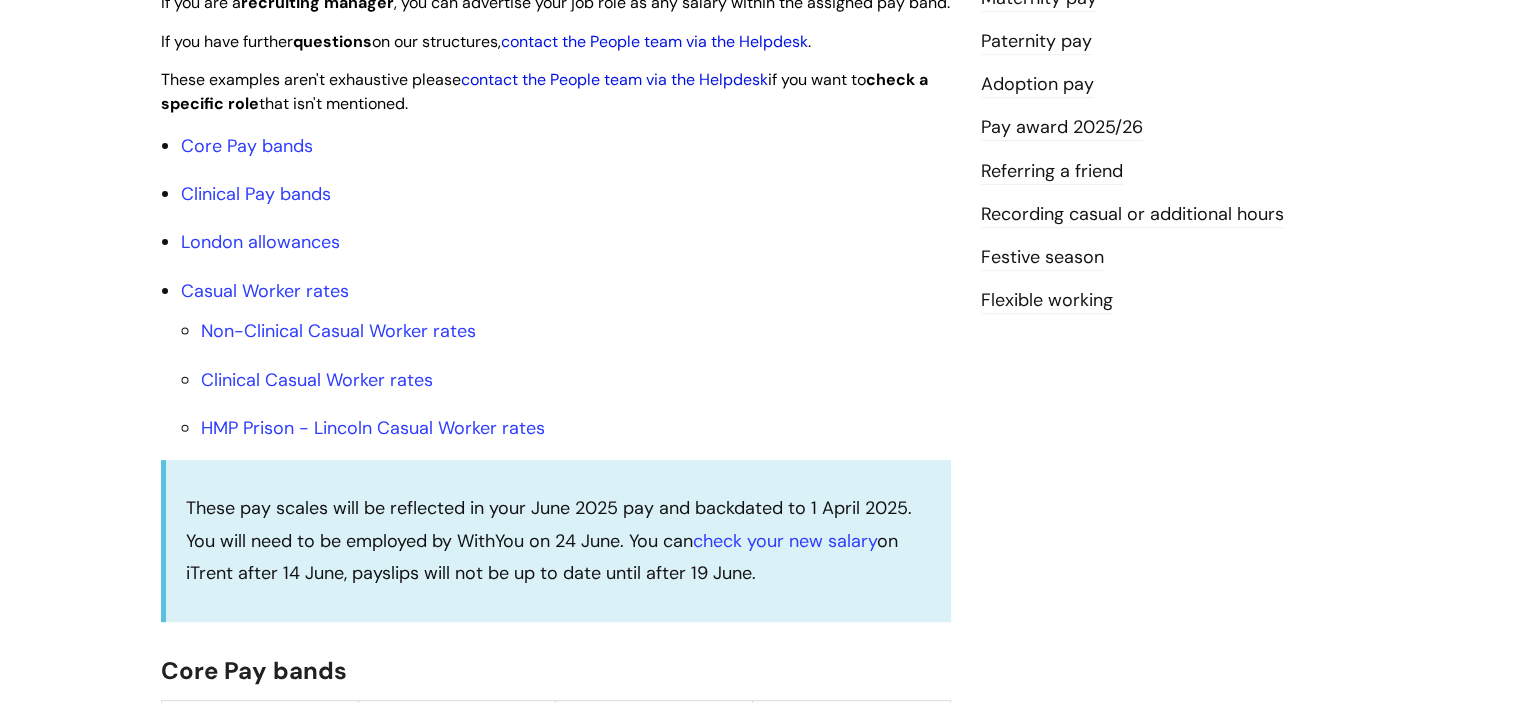 scroll, scrollTop: 600, scrollLeft: 0, axis: vertical 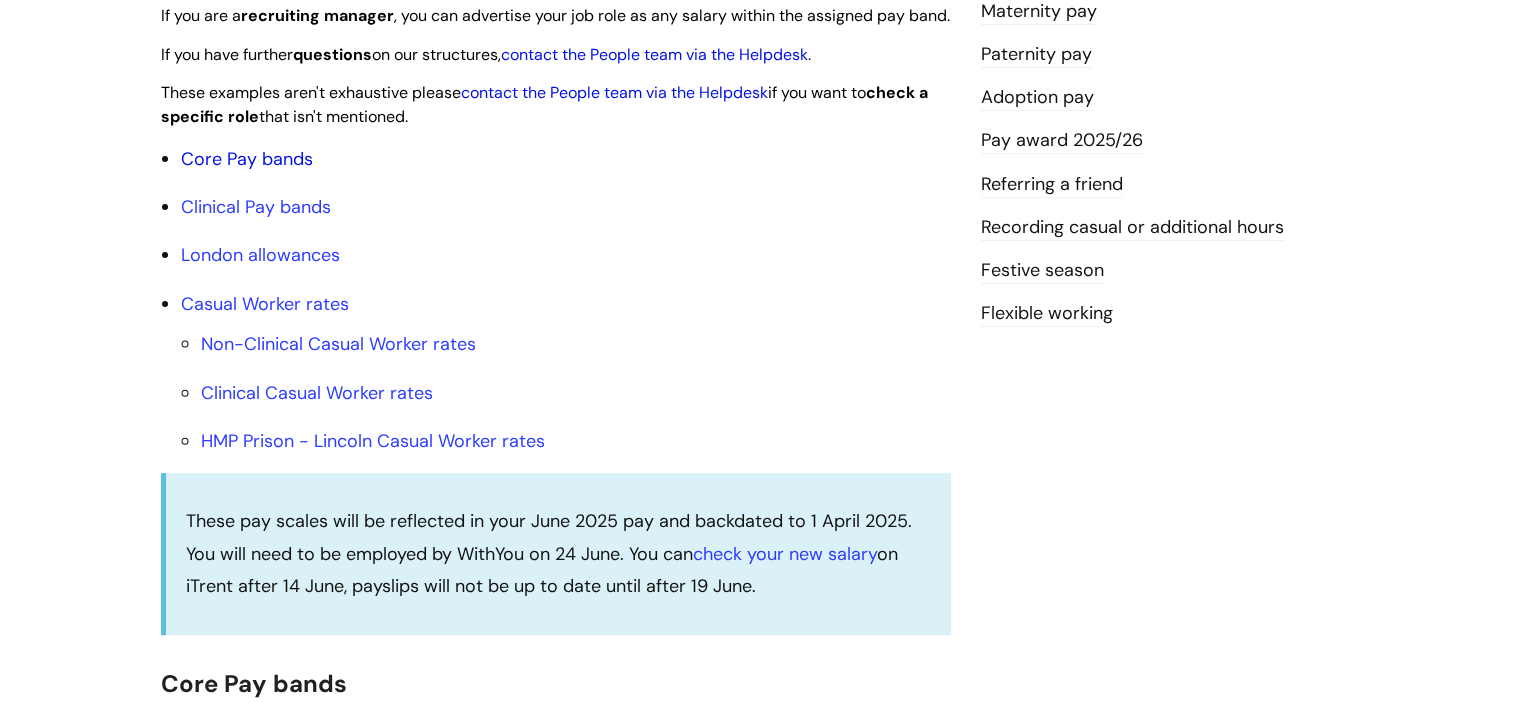 click on "Core Pay bands" at bounding box center (247, 159) 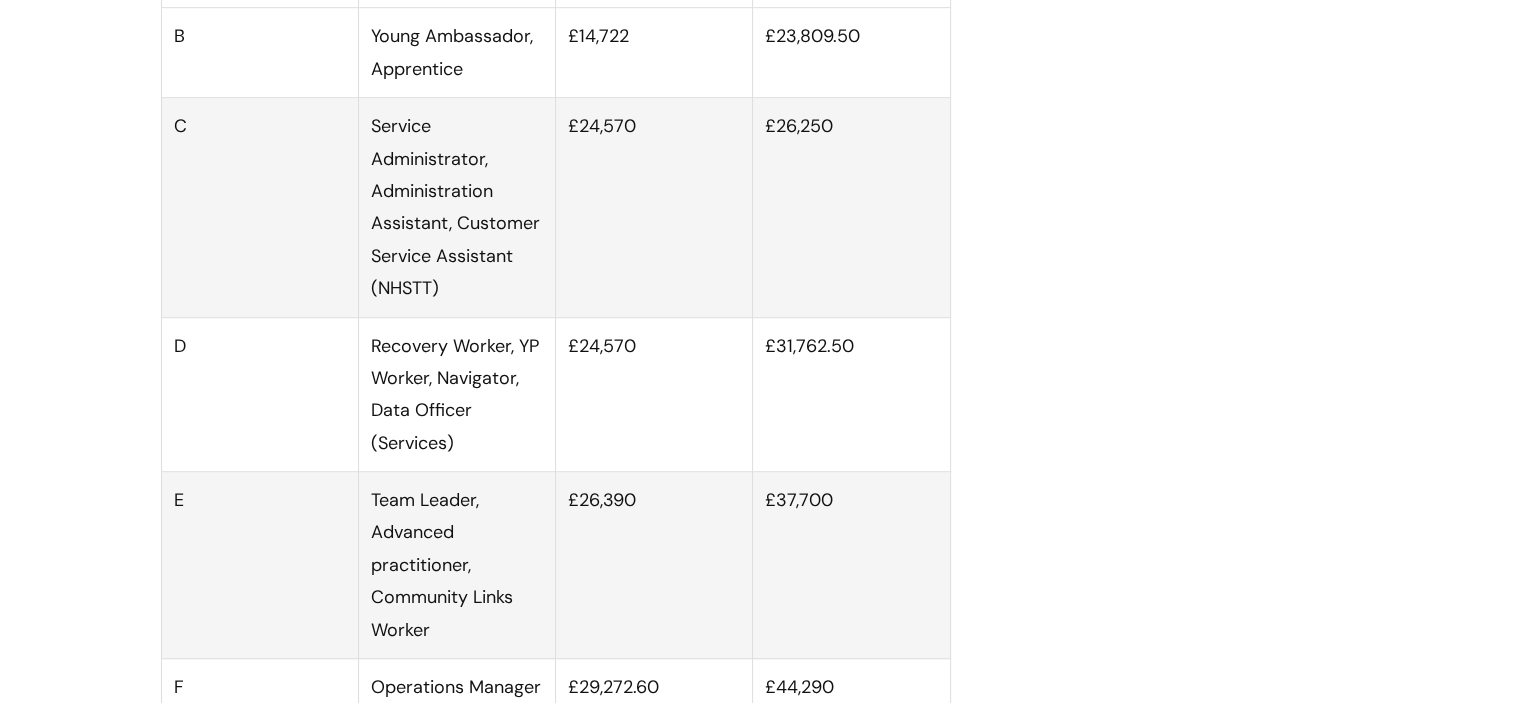 scroll, scrollTop: 1200, scrollLeft: 0, axis: vertical 